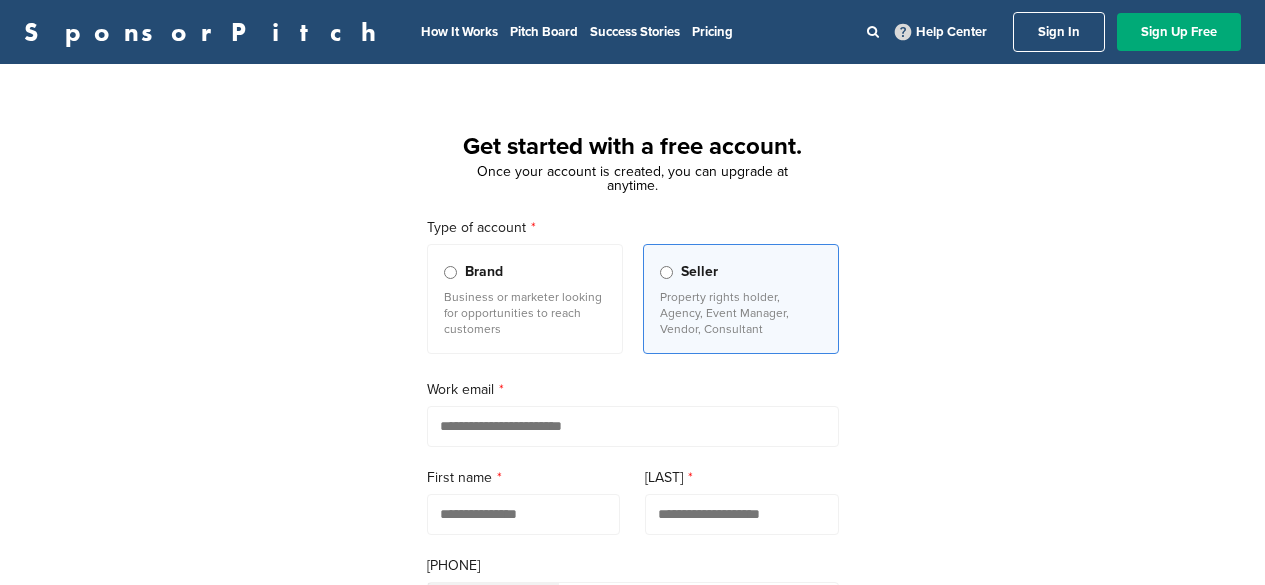 scroll, scrollTop: 0, scrollLeft: 0, axis: both 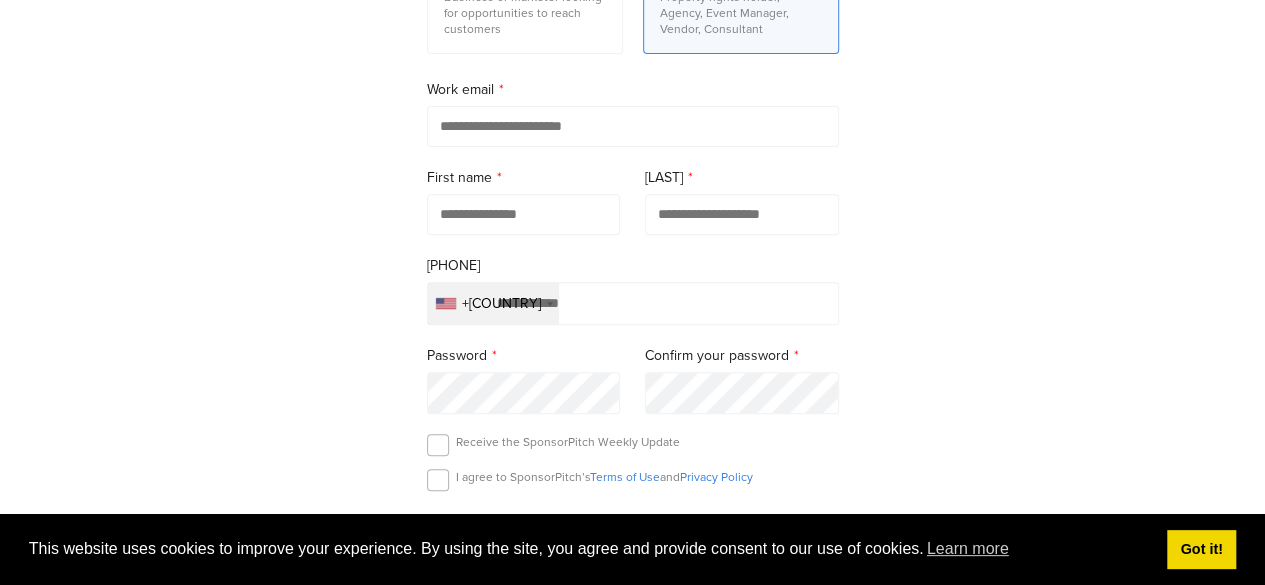click at bounding box center (633, 126) 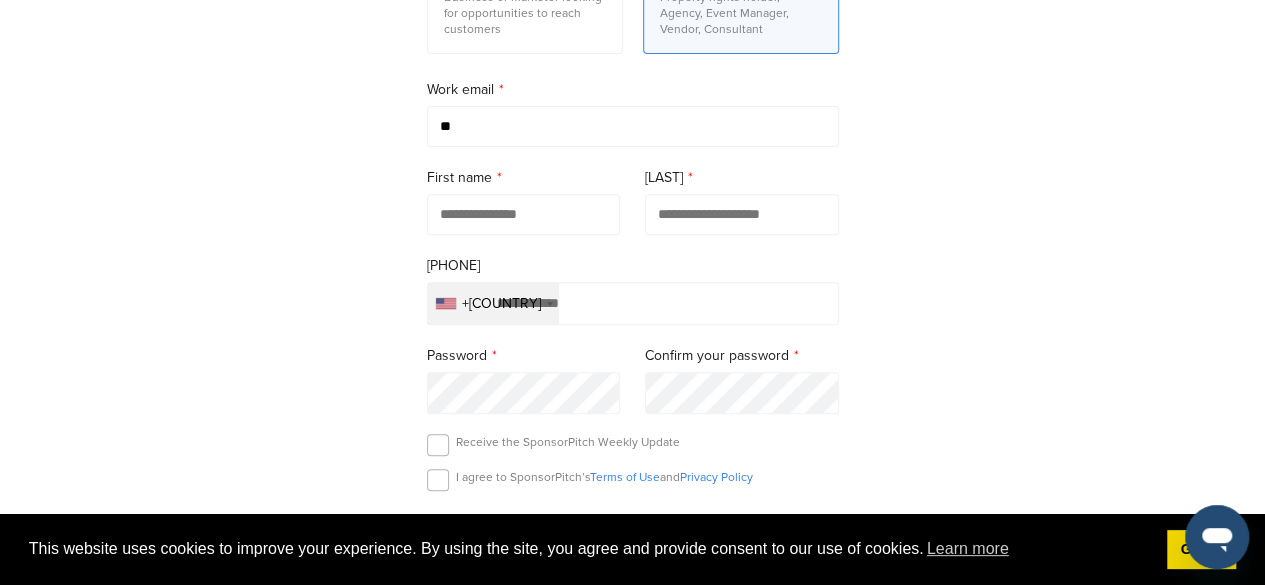 scroll, scrollTop: 0, scrollLeft: 0, axis: both 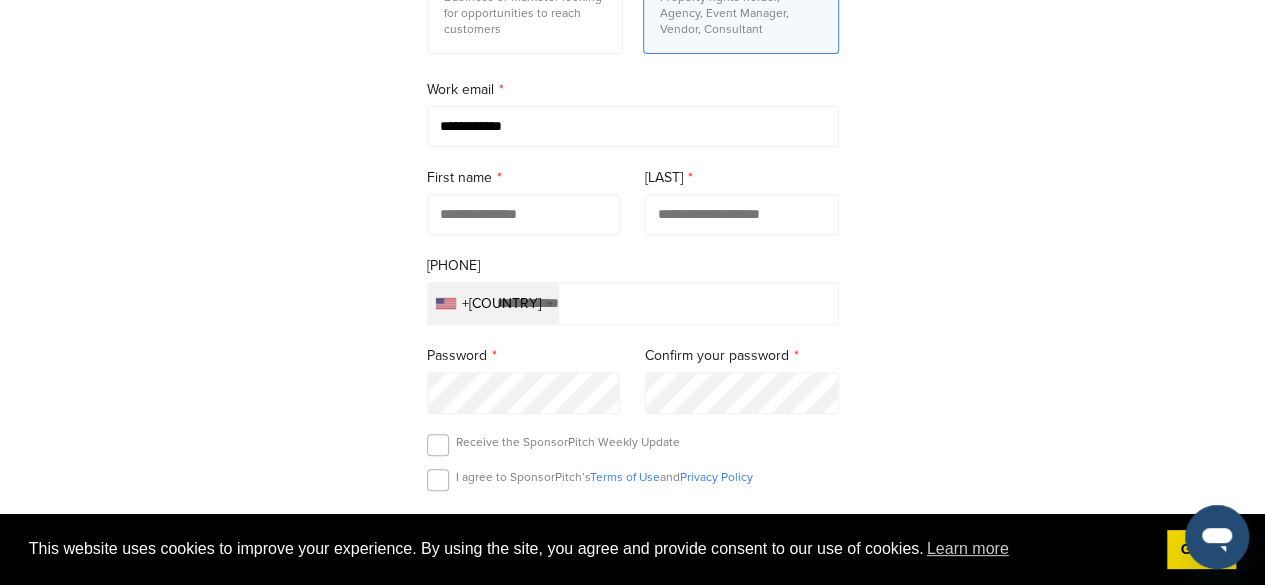 type on "**********" 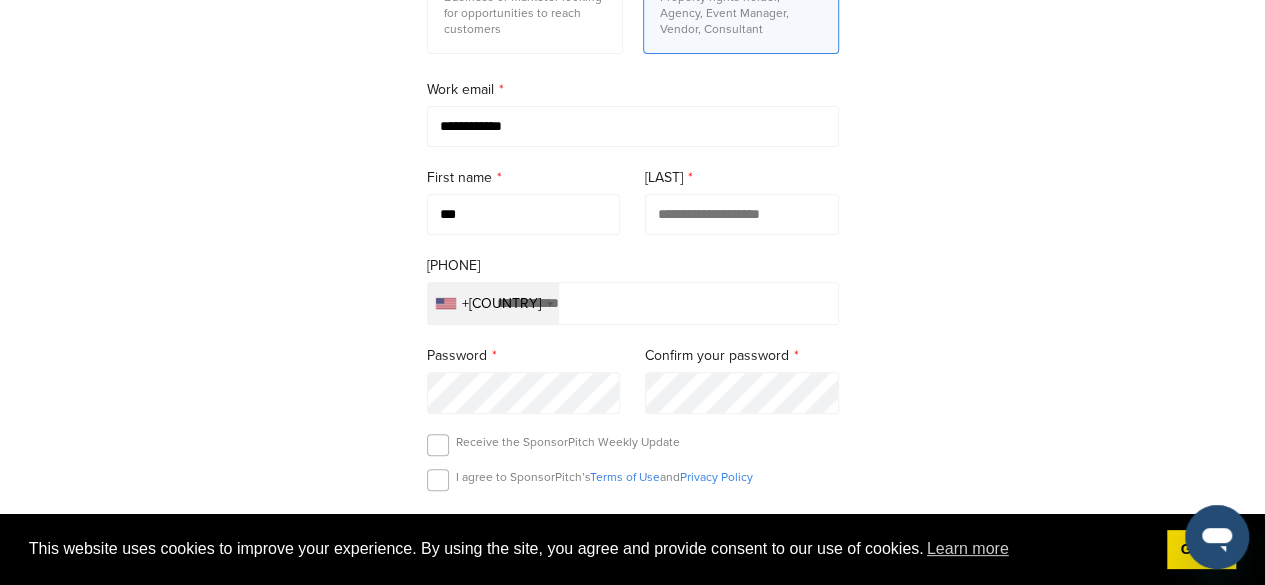 type on "***" 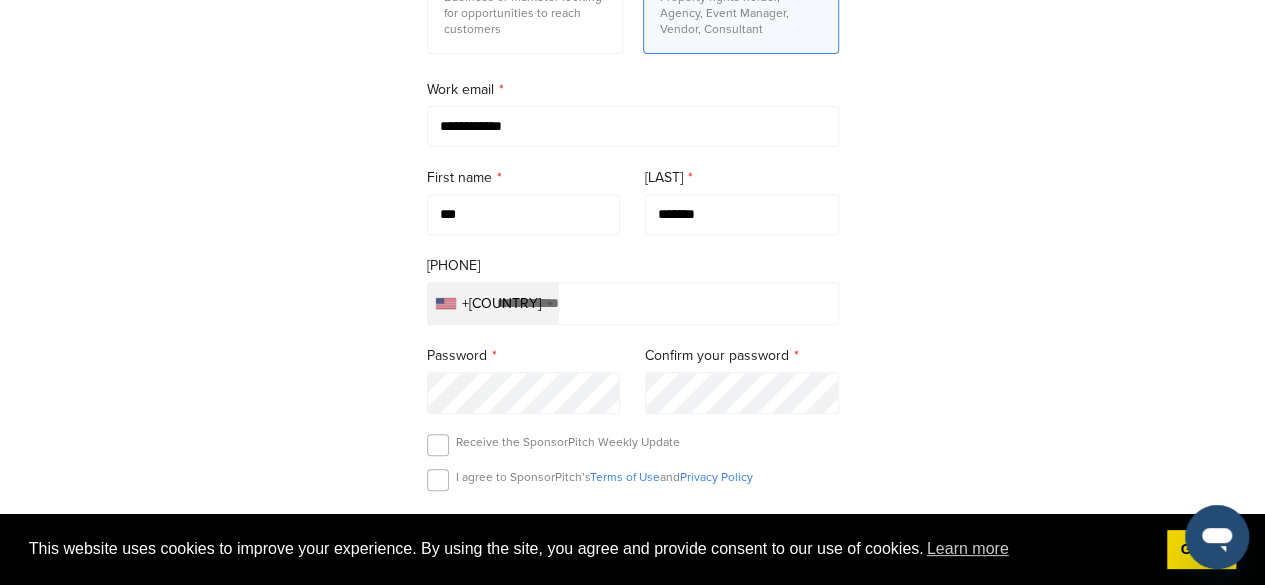 type on "*******" 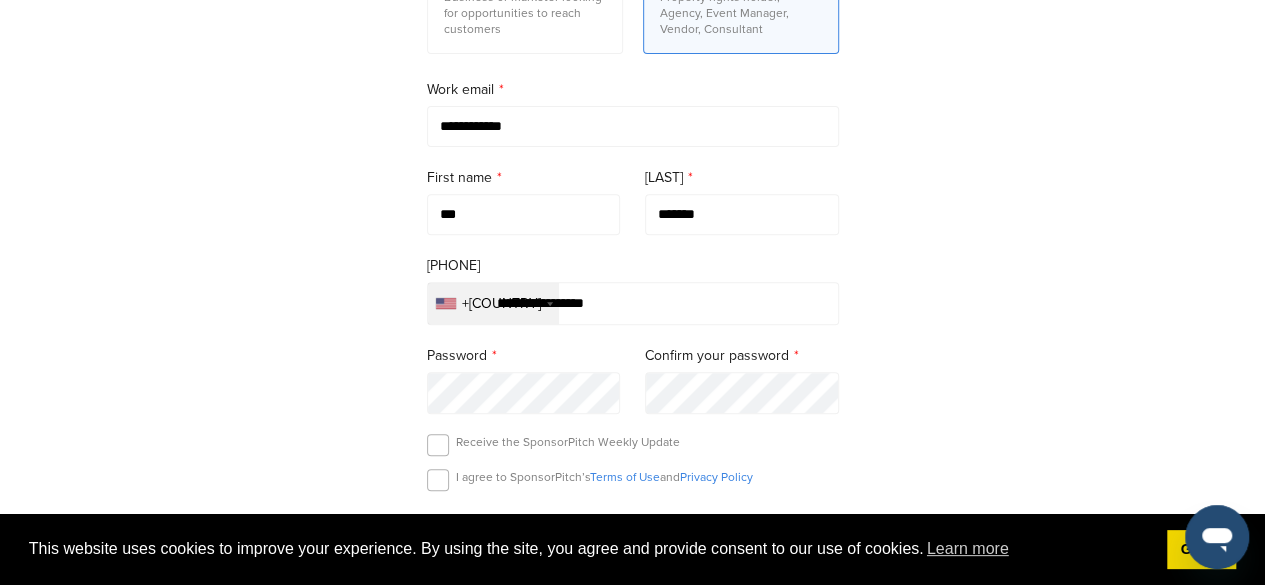 drag, startPoint x: 510, startPoint y: 305, endPoint x: 479, endPoint y: 317, distance: 33.24154 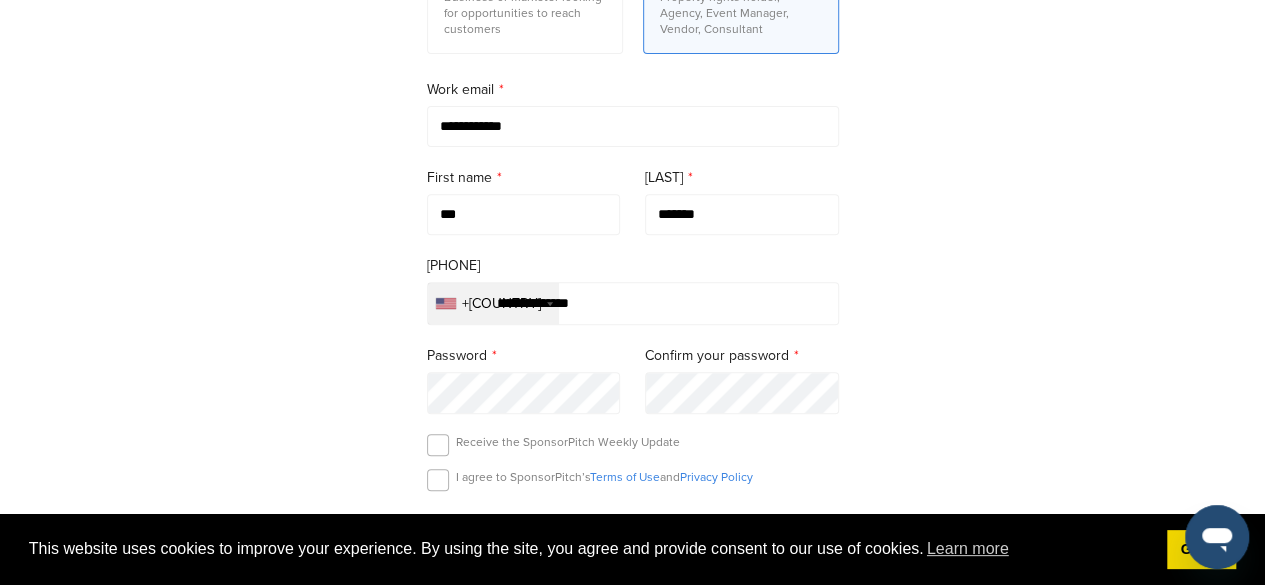 type on "**********" 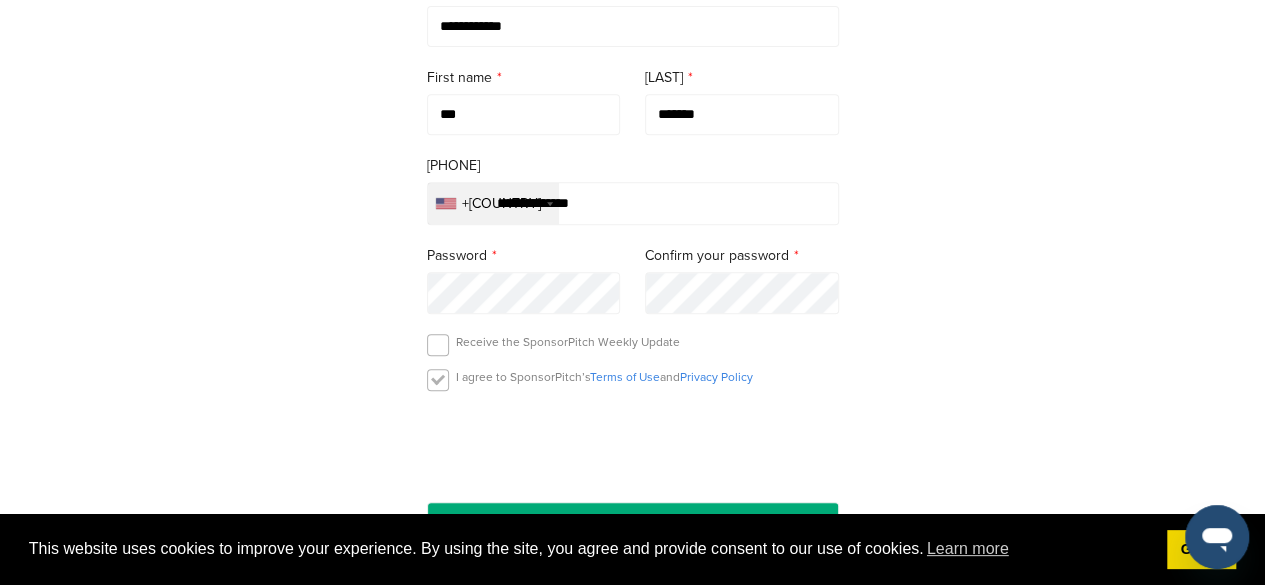 click at bounding box center (438, 380) 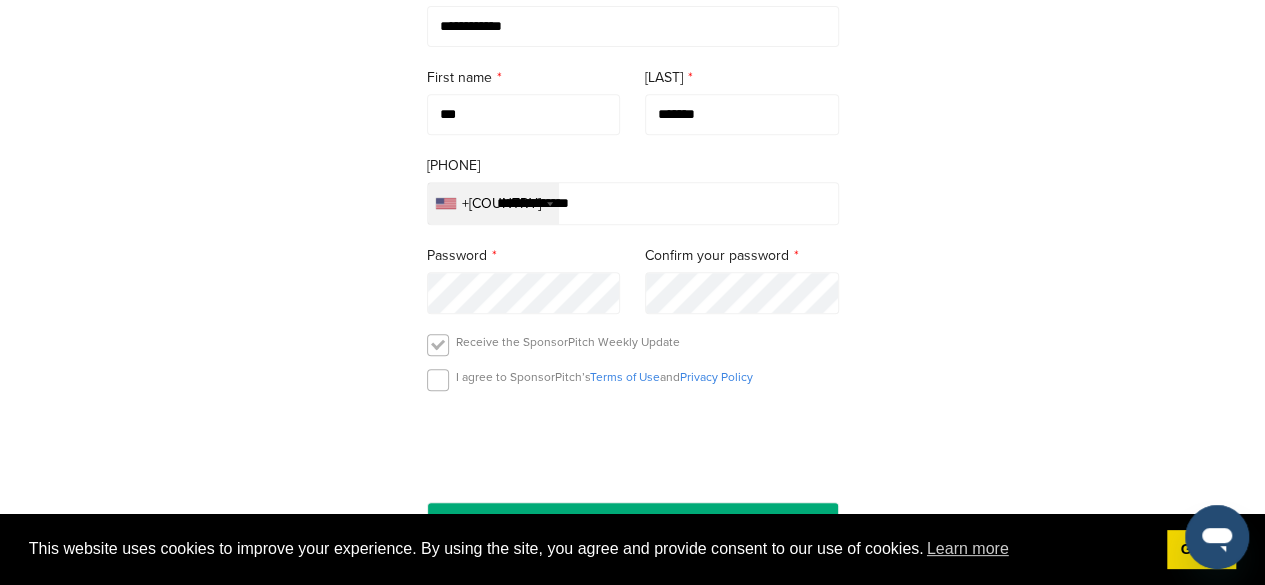 click at bounding box center (438, 345) 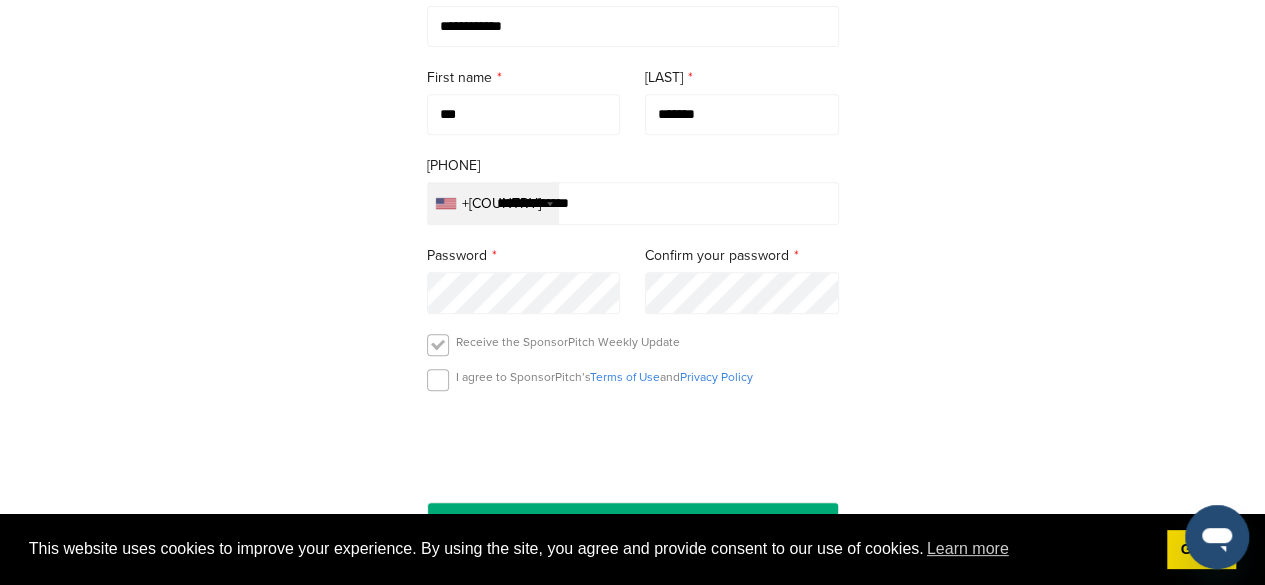 click at bounding box center (438, 345) 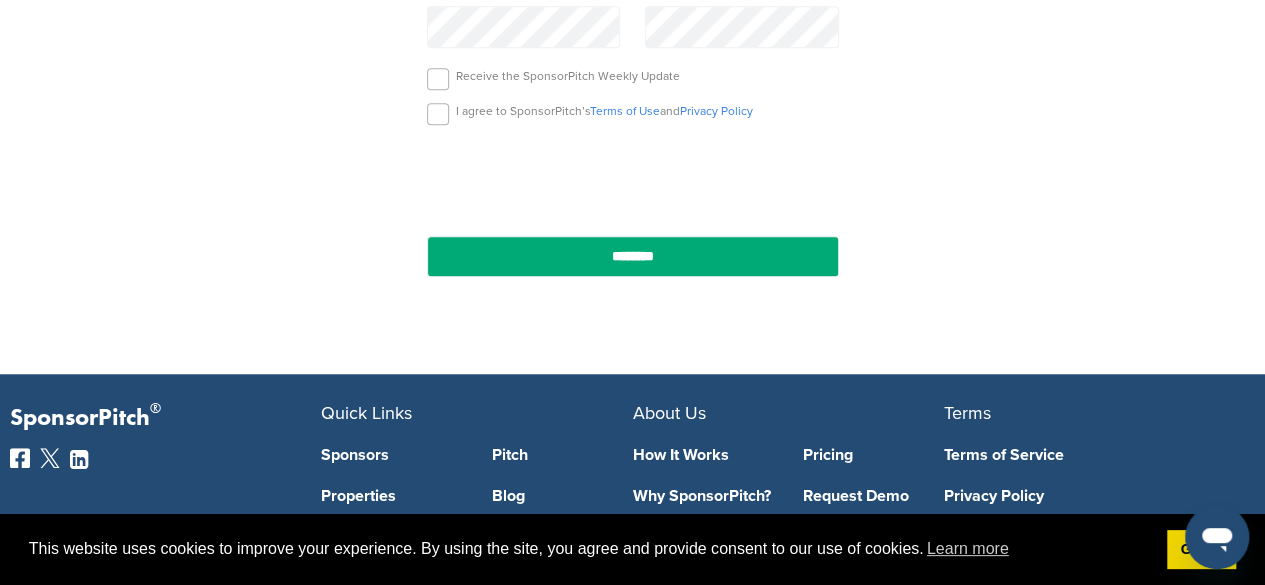 scroll, scrollTop: 700, scrollLeft: 0, axis: vertical 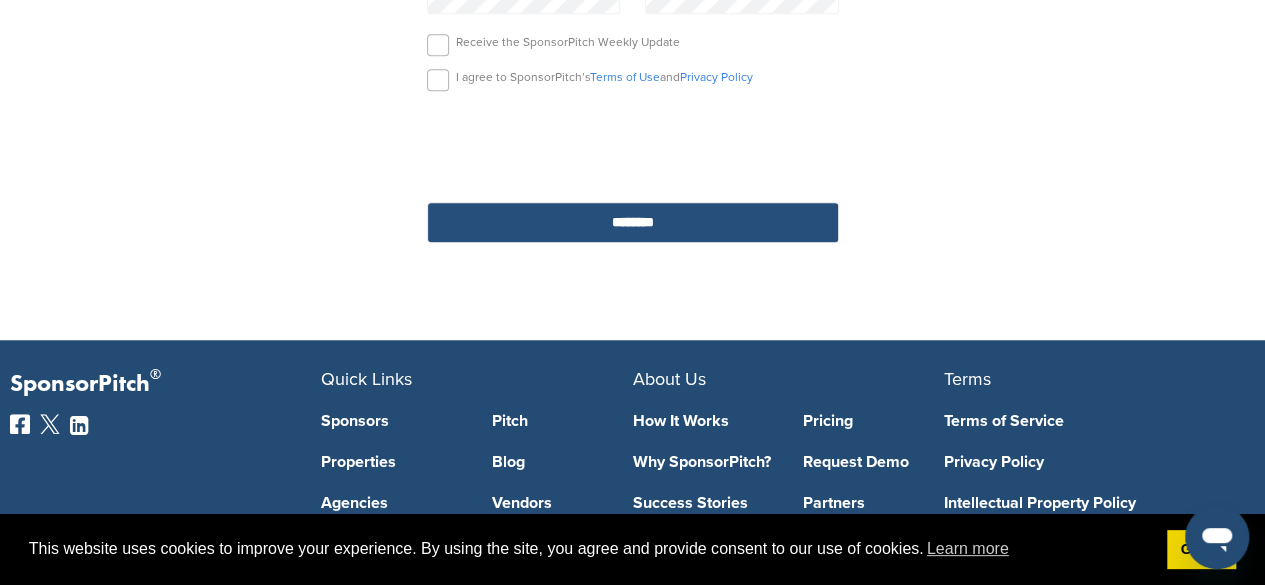 click on "********" at bounding box center (633, 222) 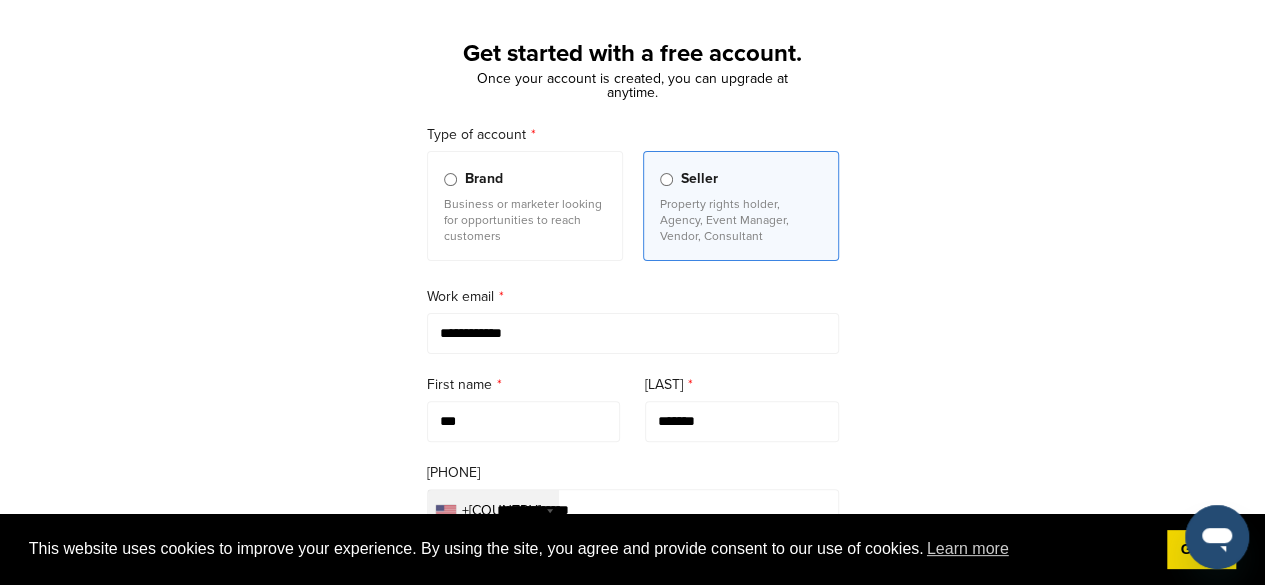 scroll, scrollTop: 0, scrollLeft: 0, axis: both 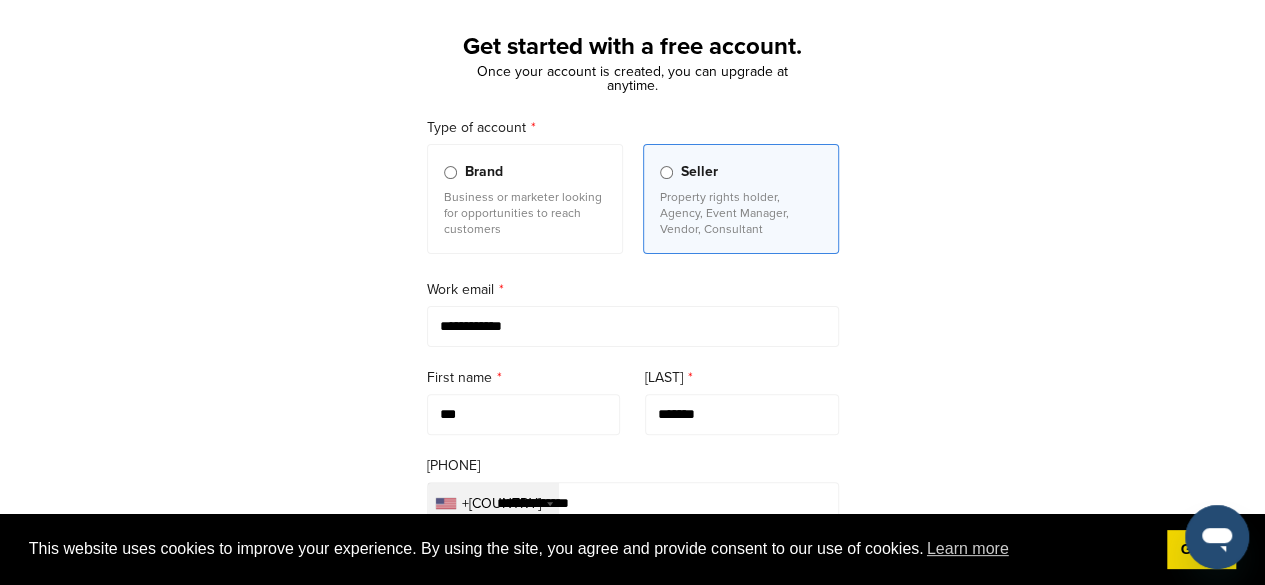 click on "Brand
Business or marketer looking for opportunities to reach customers" at bounding box center (525, 199) 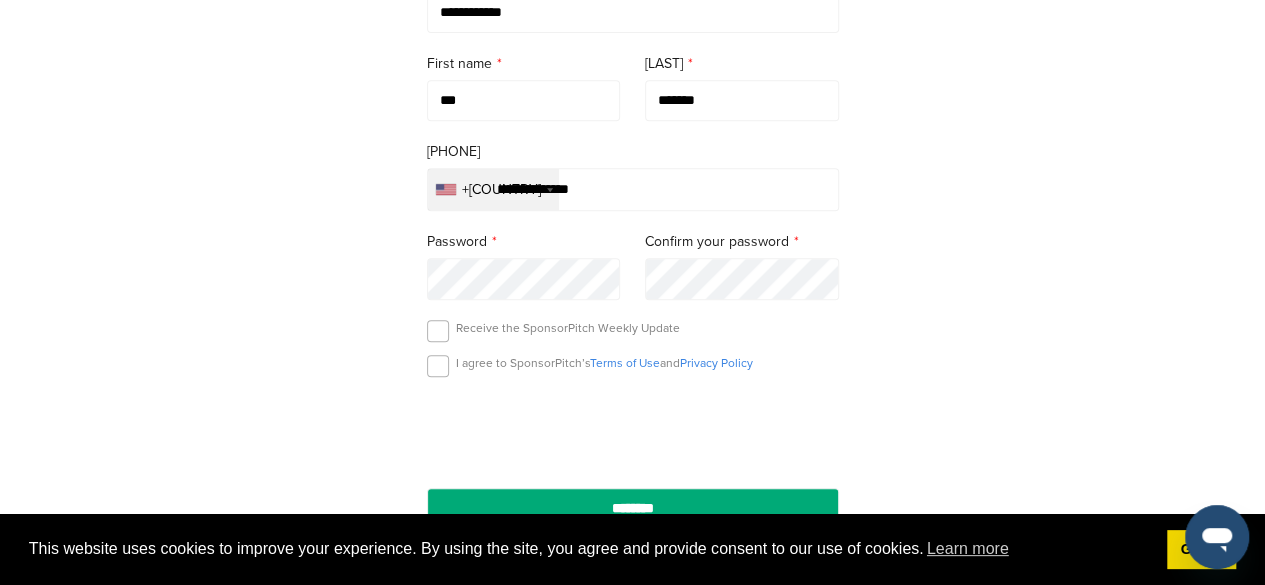 scroll, scrollTop: 500, scrollLeft: 0, axis: vertical 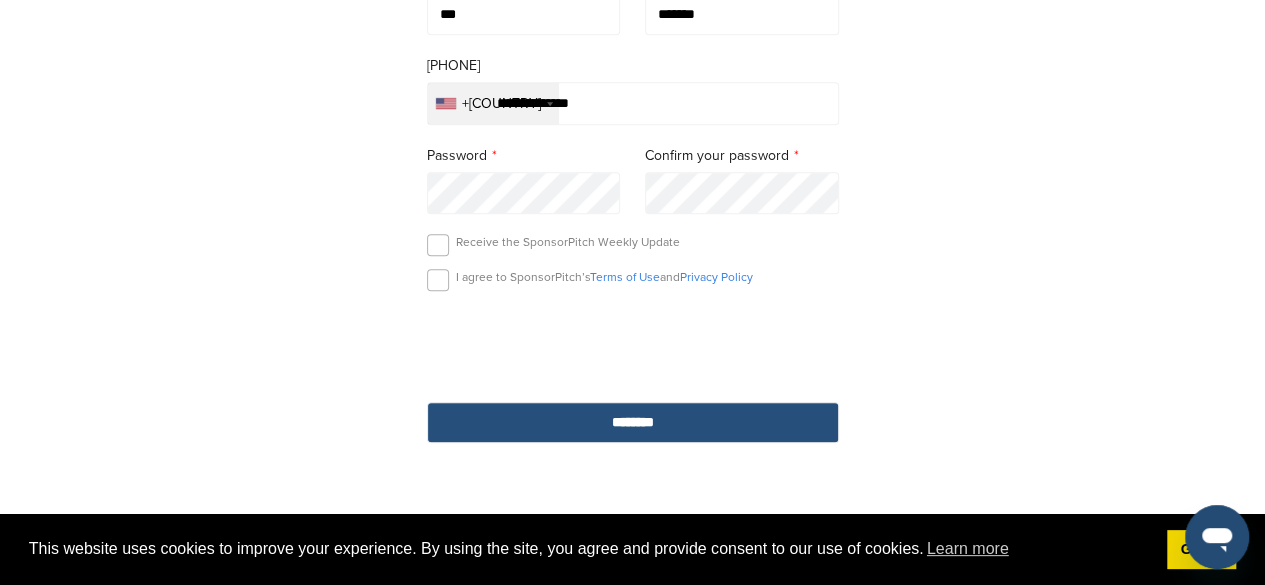 click on "********" at bounding box center (633, 422) 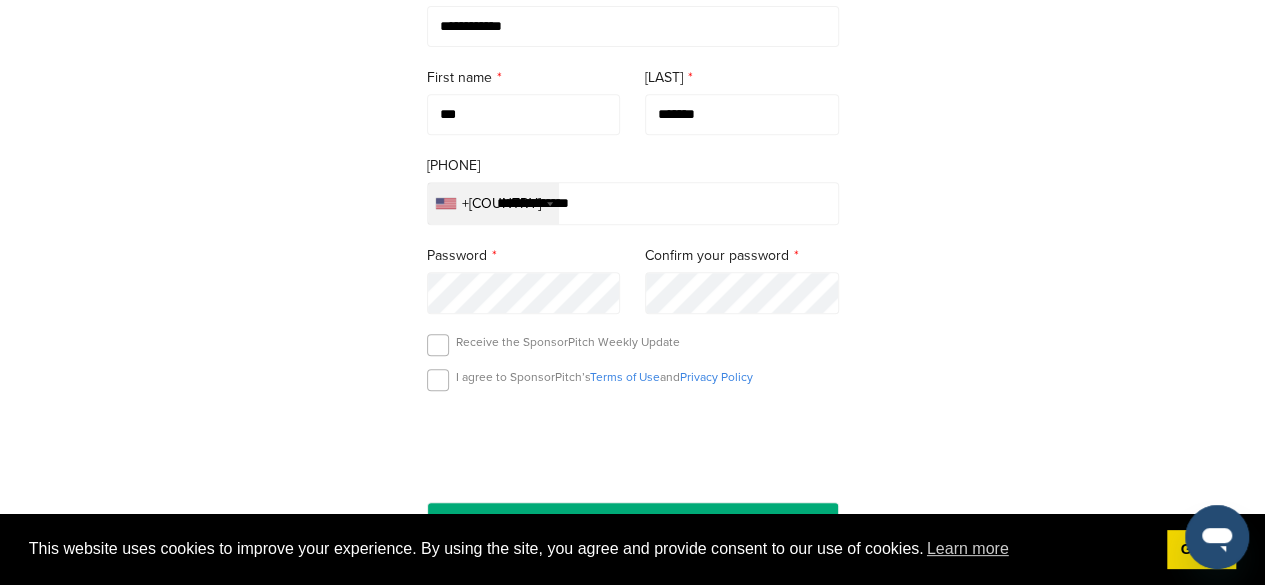 scroll, scrollTop: 700, scrollLeft: 0, axis: vertical 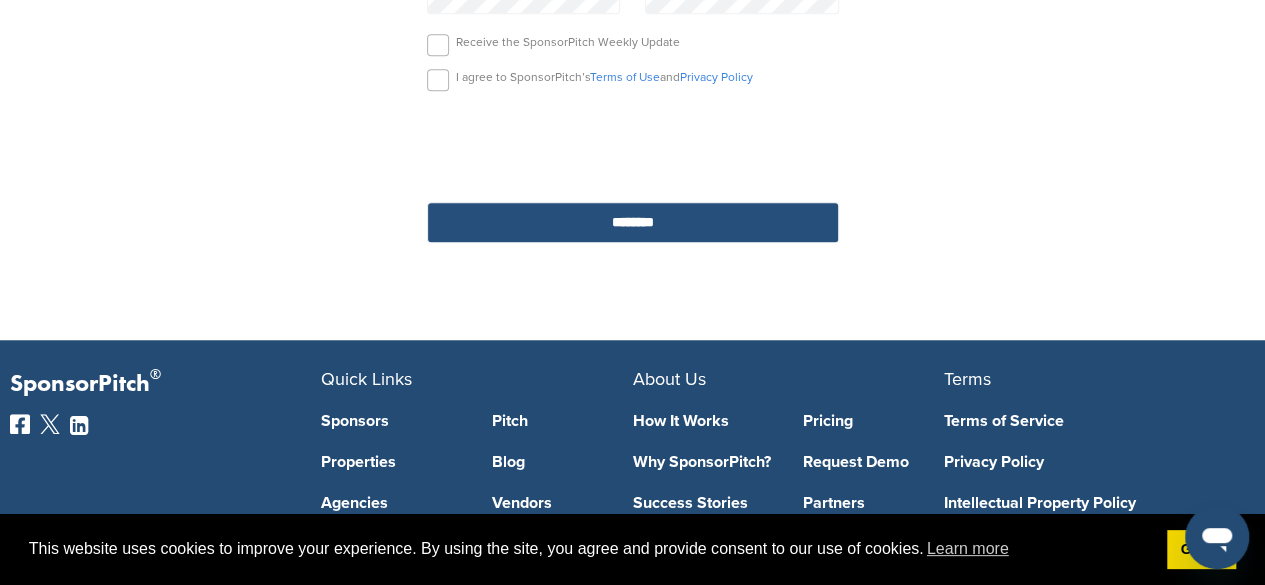 click on "********" at bounding box center [633, 222] 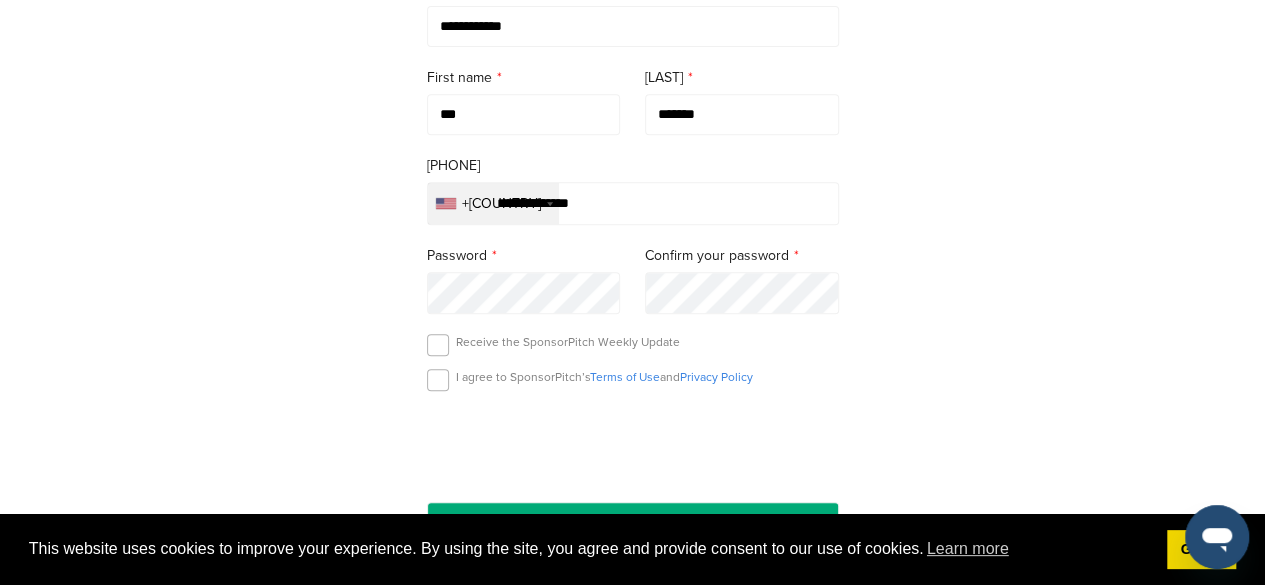 scroll, scrollTop: 700, scrollLeft: 0, axis: vertical 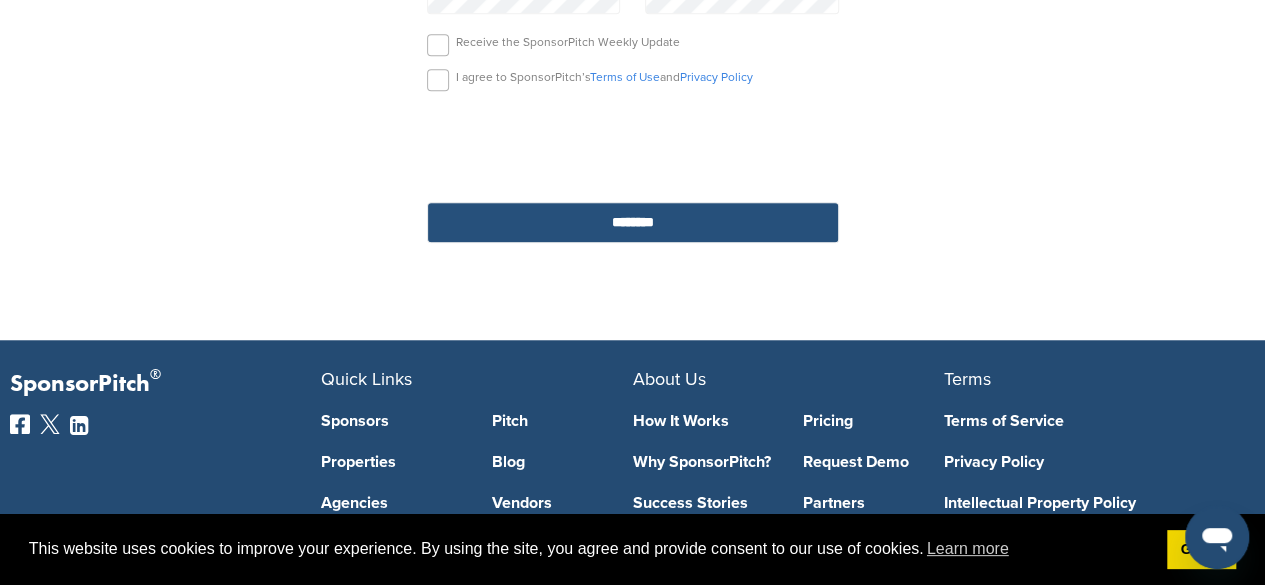 click on "********" at bounding box center [633, 222] 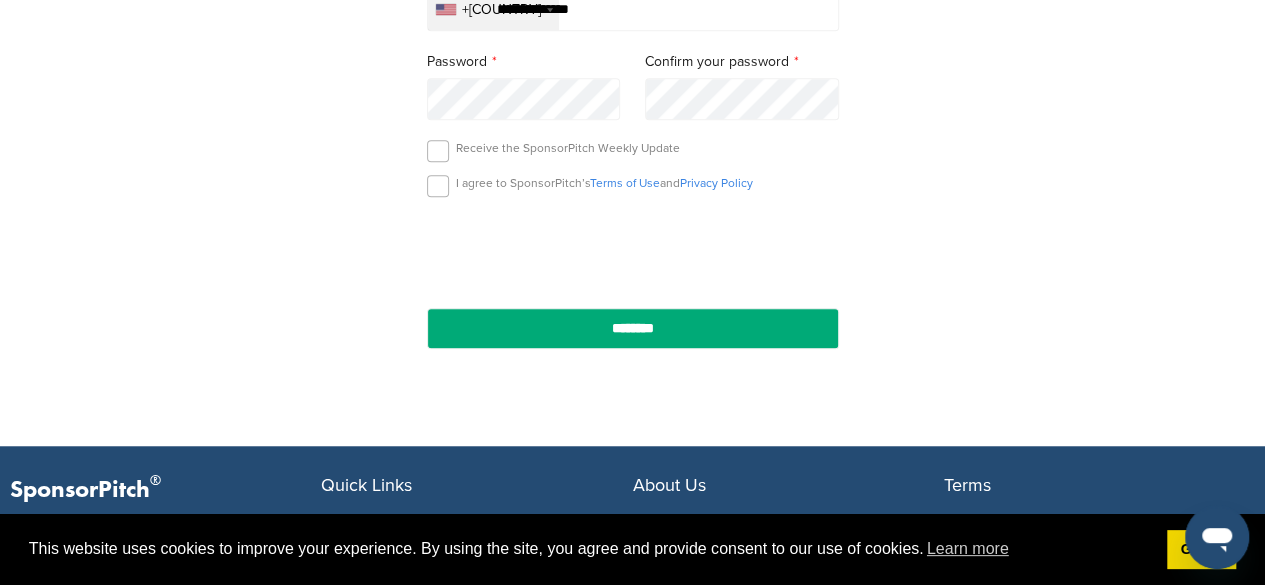 scroll, scrollTop: 600, scrollLeft: 0, axis: vertical 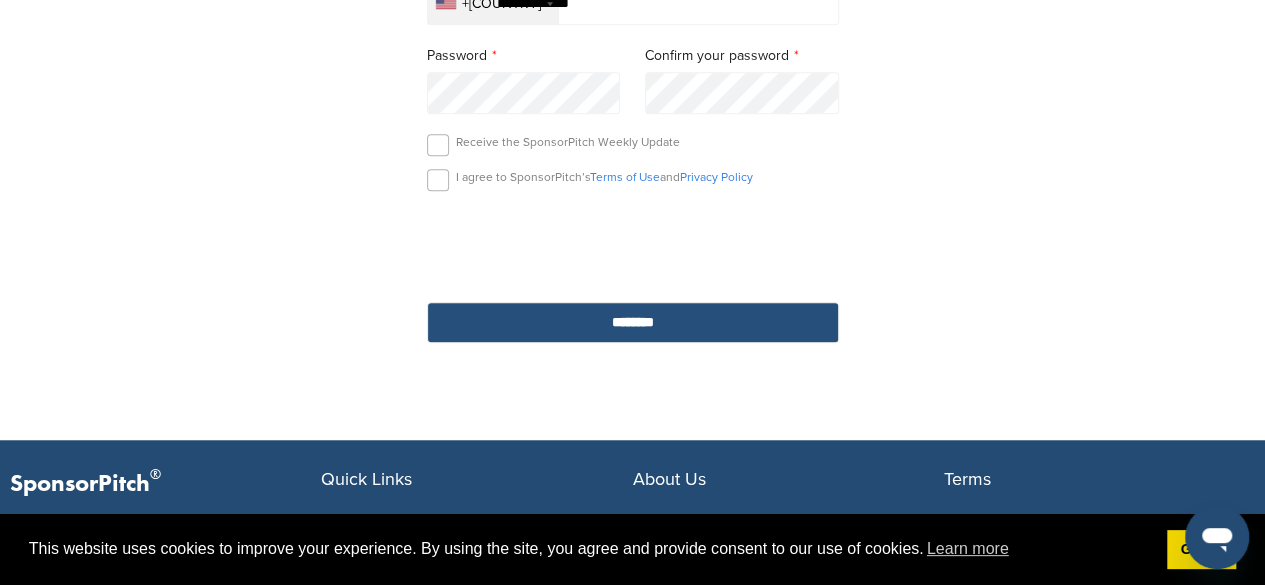 click on "********" at bounding box center (633, 322) 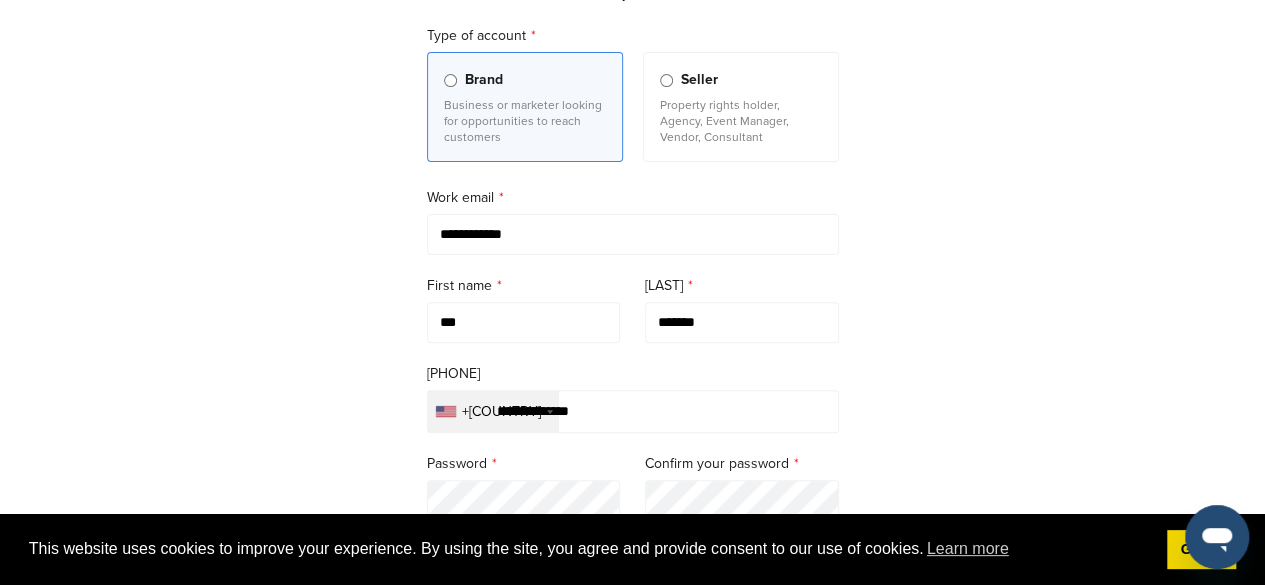 scroll, scrollTop: 0, scrollLeft: 0, axis: both 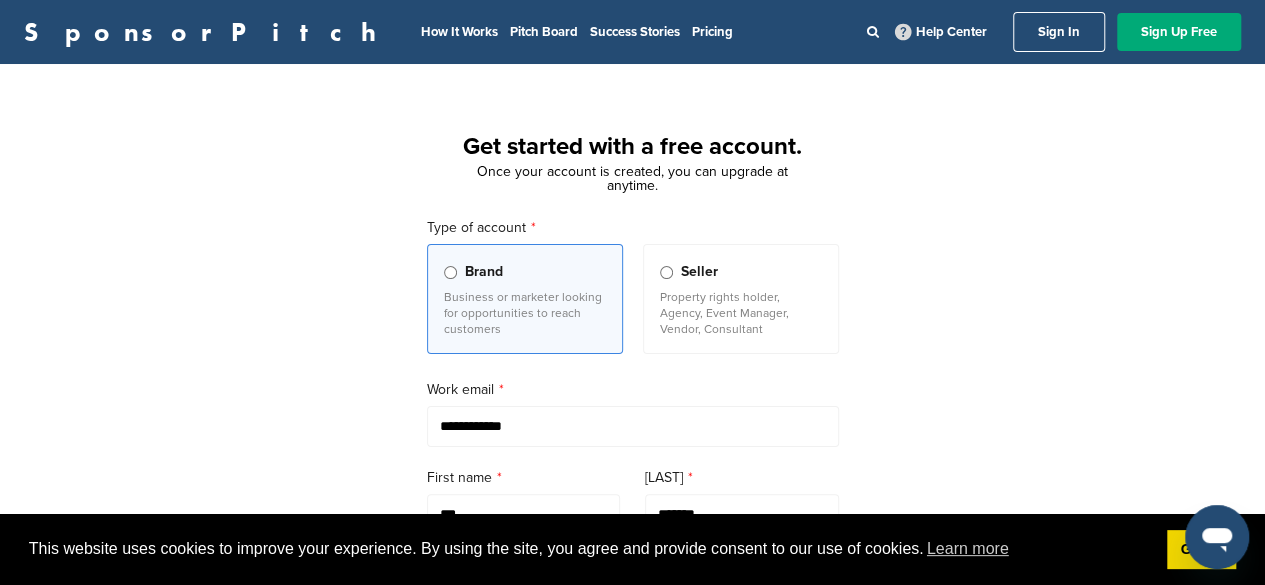 click on "**********" at bounding box center [632, 552] 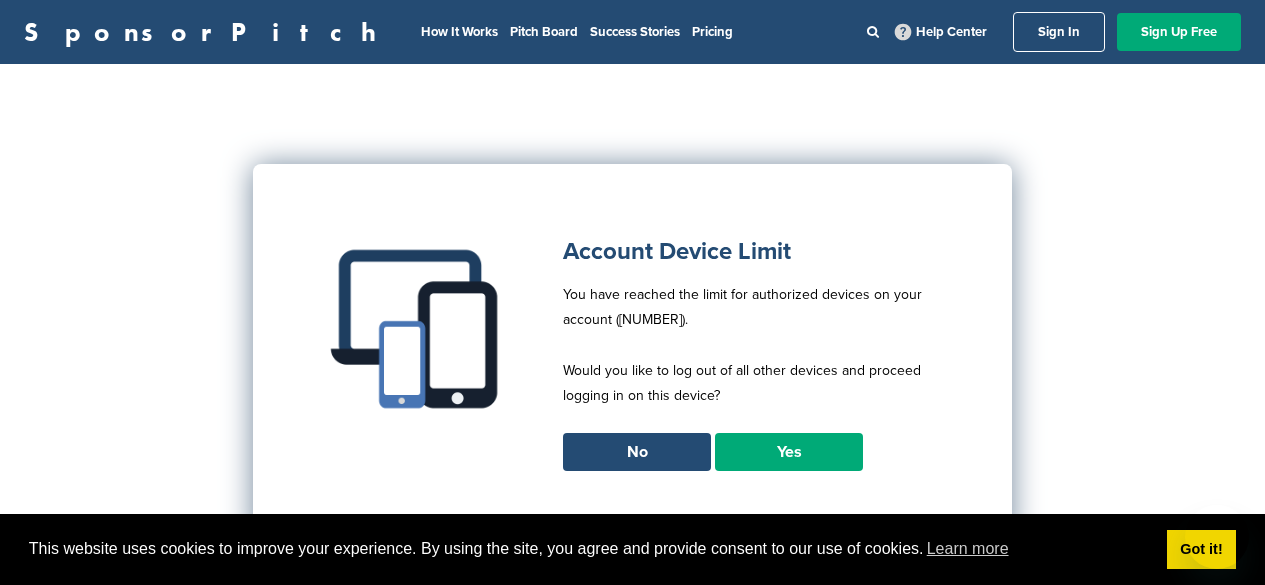 scroll, scrollTop: 0, scrollLeft: 0, axis: both 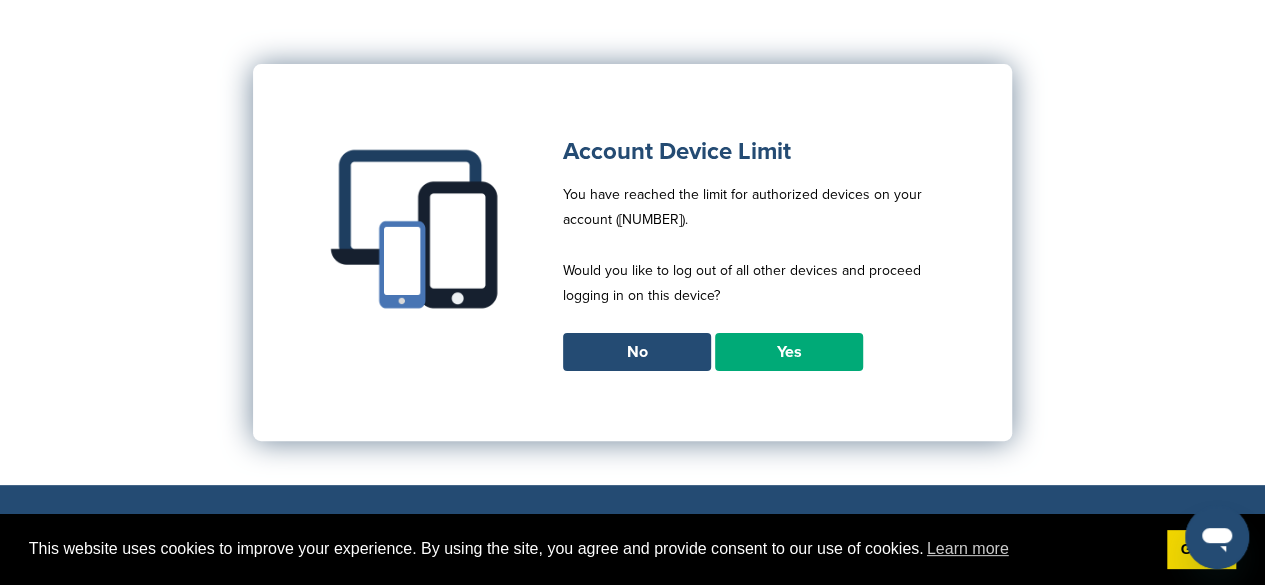 click on "Yes" at bounding box center (789, 352) 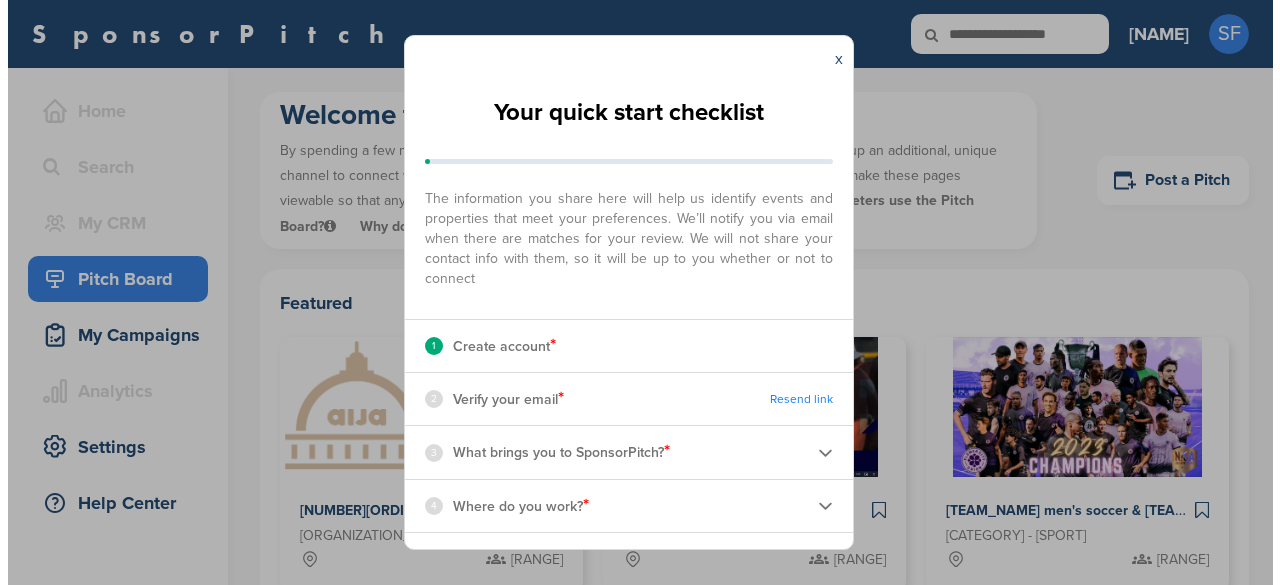 scroll, scrollTop: 0, scrollLeft: 0, axis: both 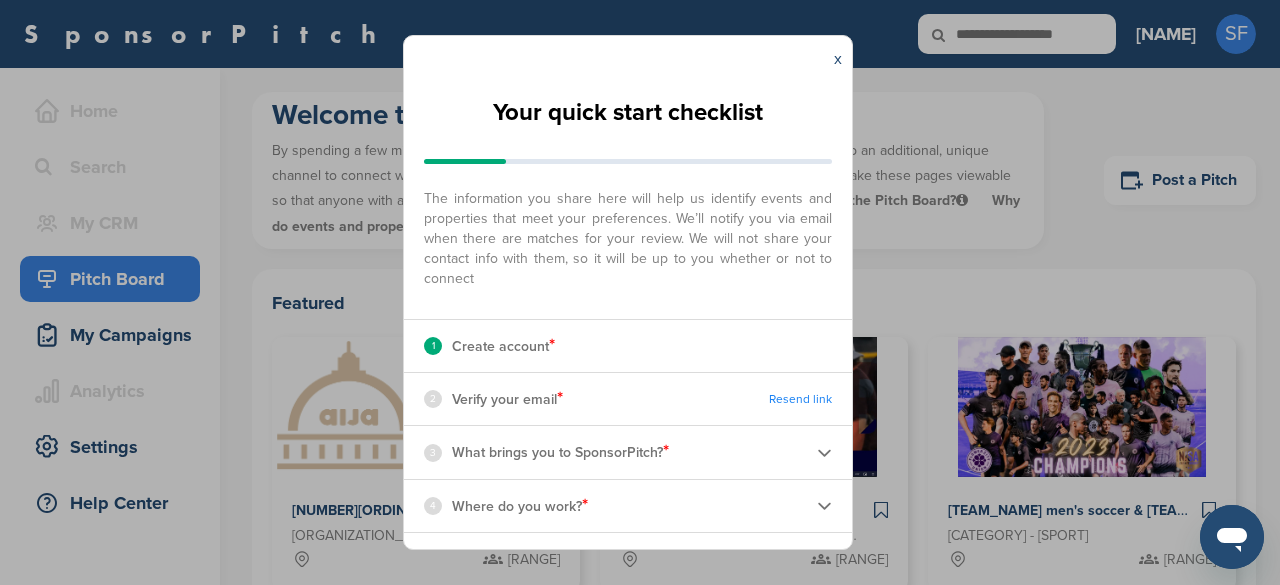 click on "Resend link" at bounding box center (800, 399) 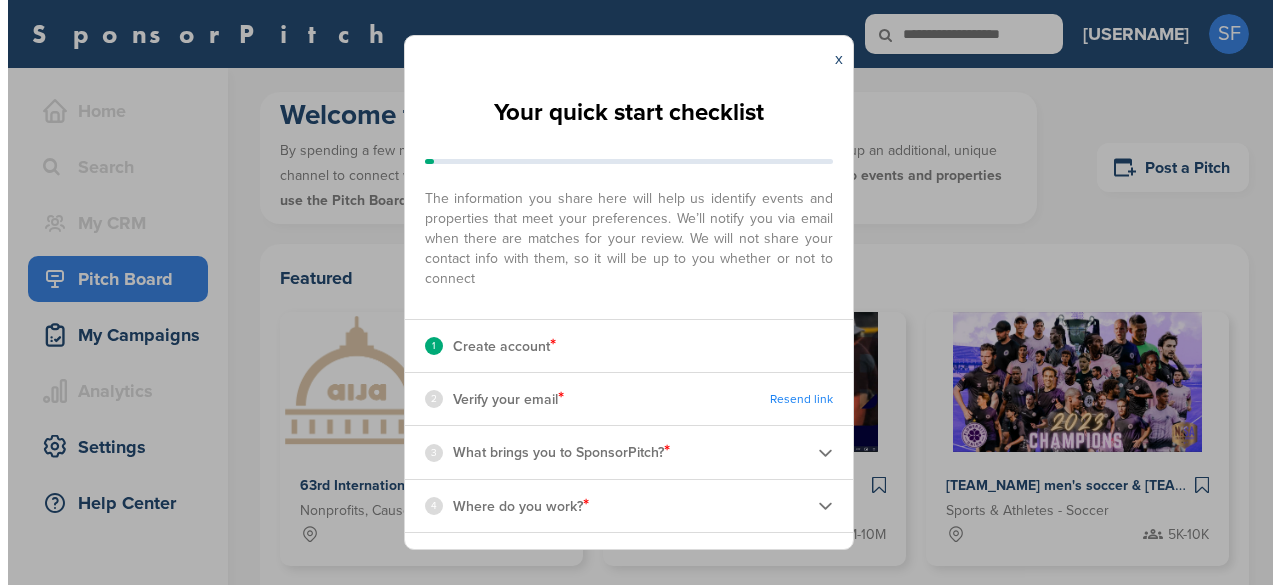 scroll, scrollTop: 0, scrollLeft: 0, axis: both 